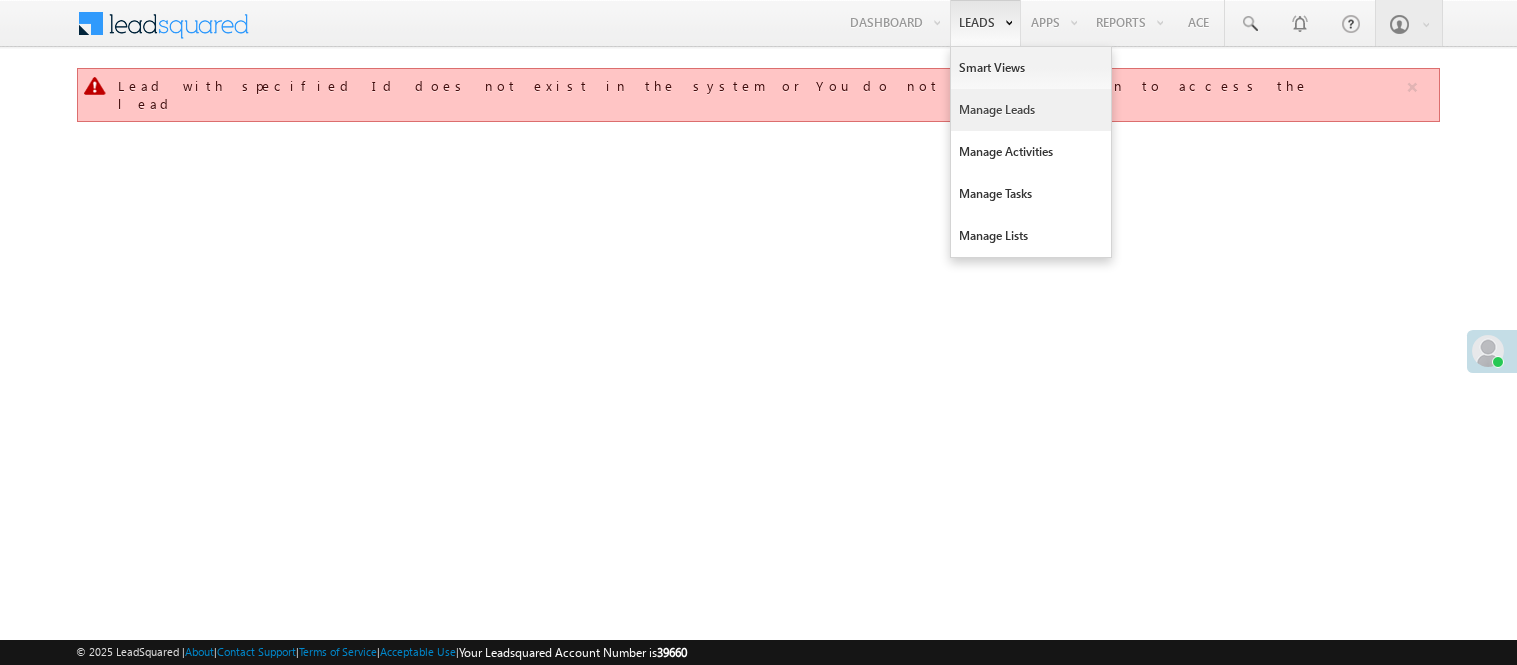 scroll, scrollTop: 0, scrollLeft: 0, axis: both 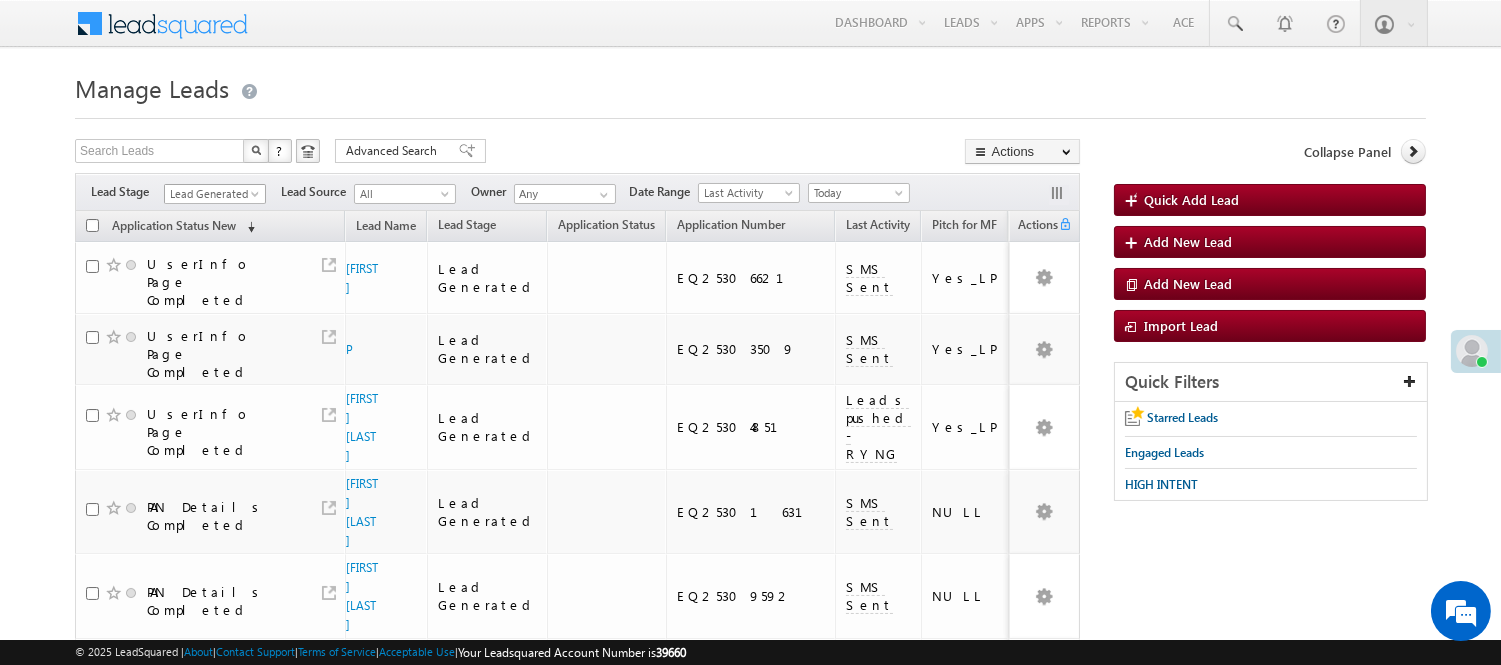click on "Lead Generated" at bounding box center [212, 194] 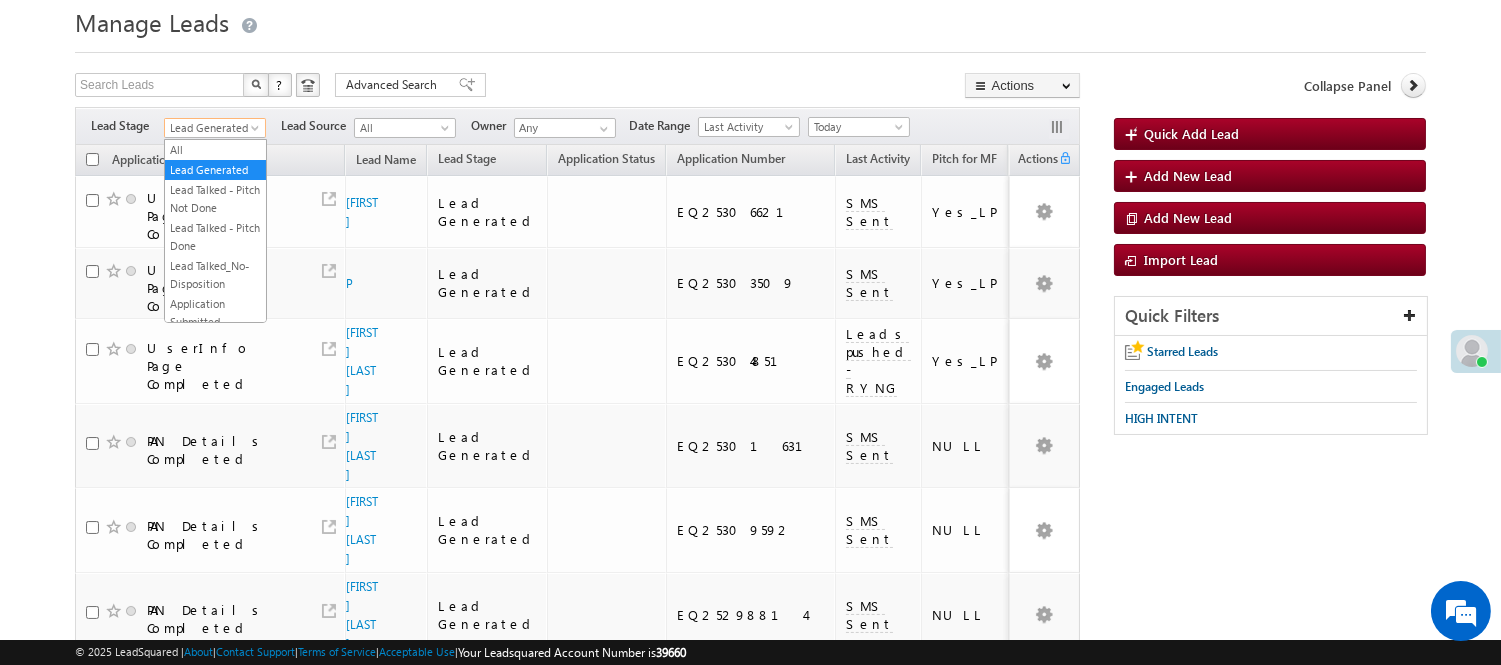 scroll, scrollTop: 58, scrollLeft: 0, axis: vertical 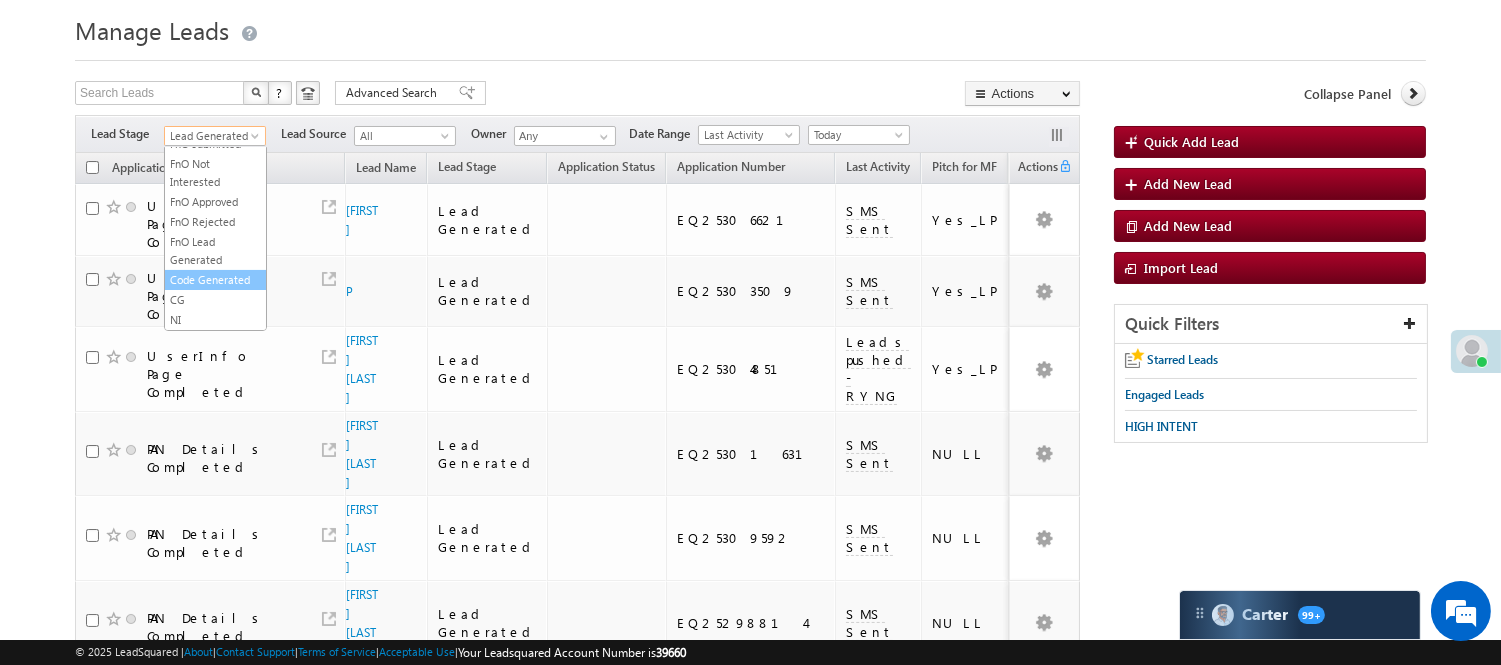 click on "Code Generated" at bounding box center [215, 280] 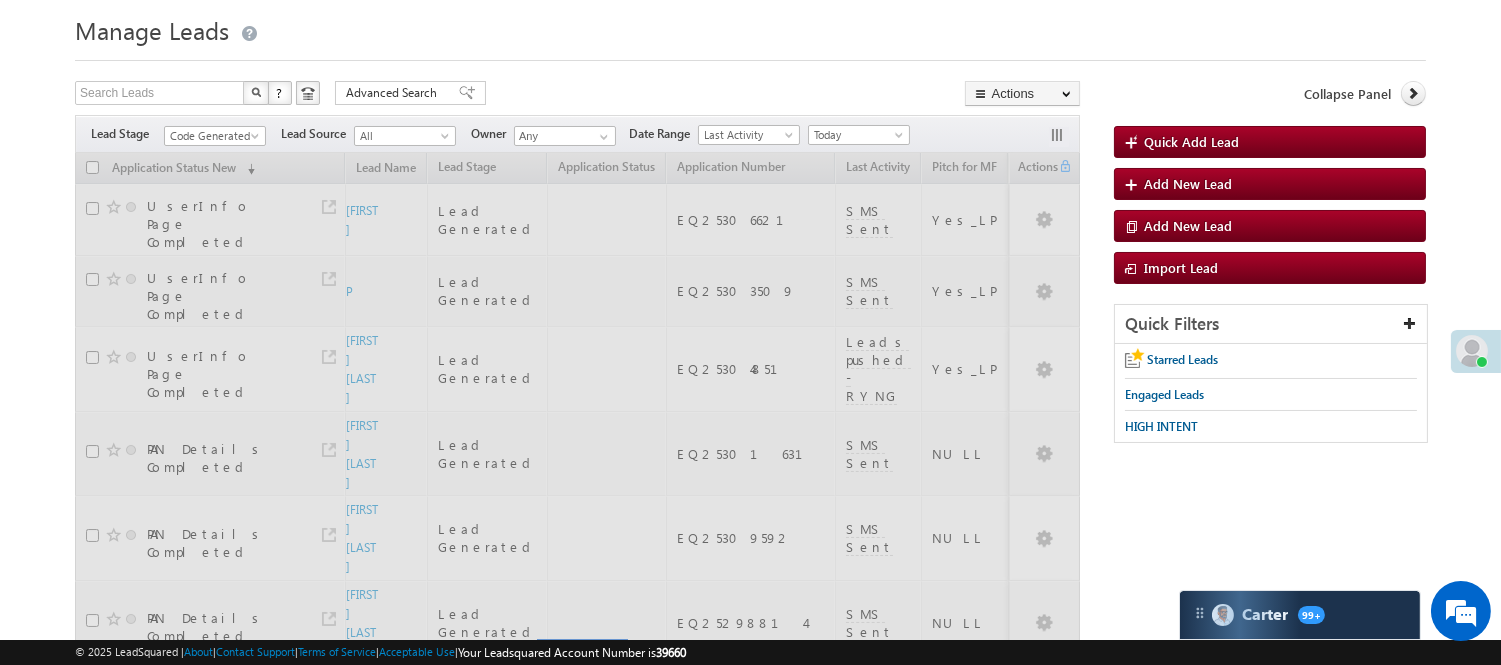 click at bounding box center [750, 54] 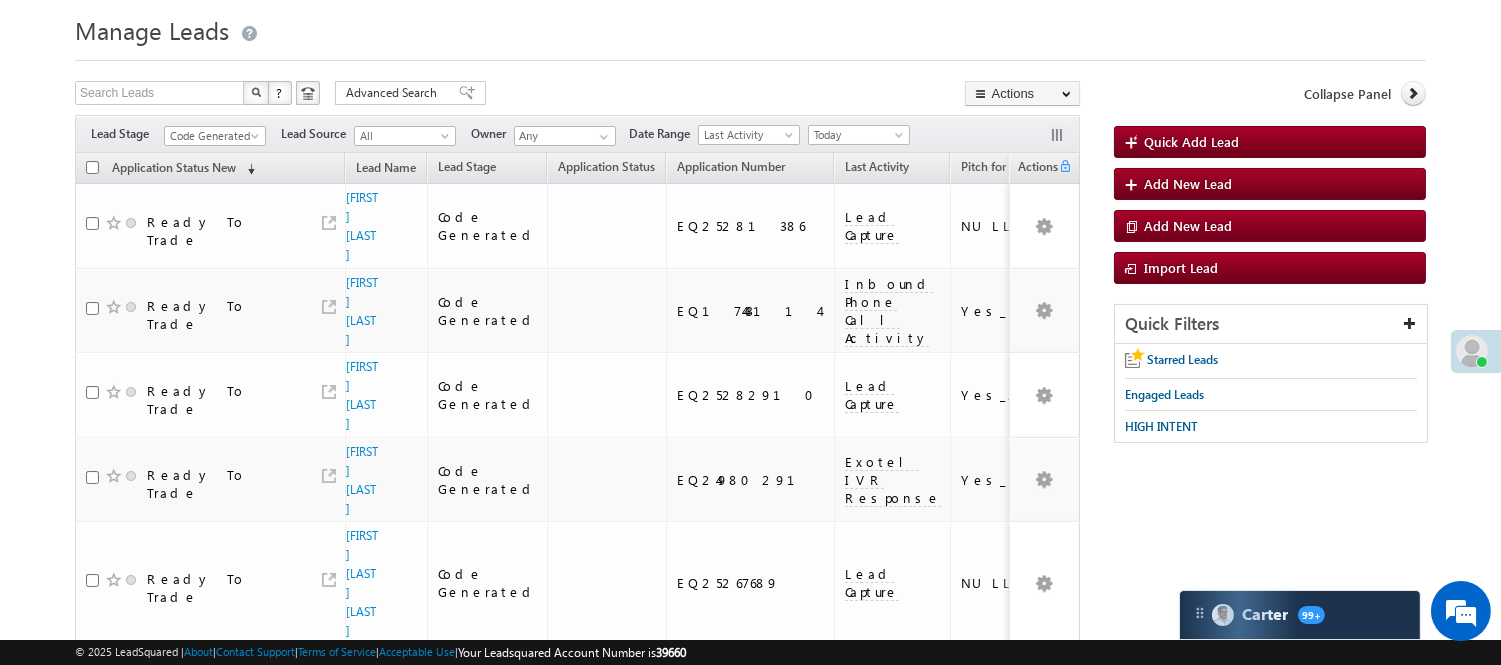 scroll, scrollTop: 610, scrollLeft: 0, axis: vertical 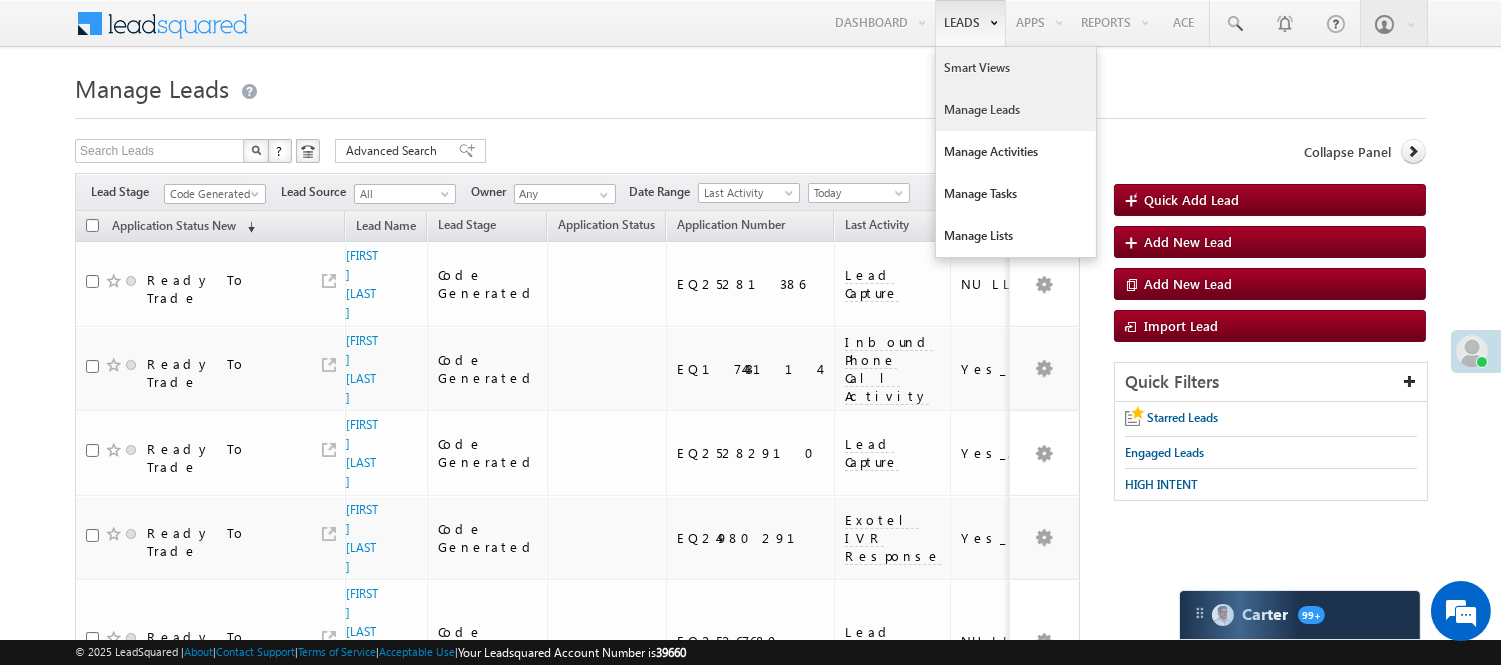 click on "Smart Views" at bounding box center [1016, 68] 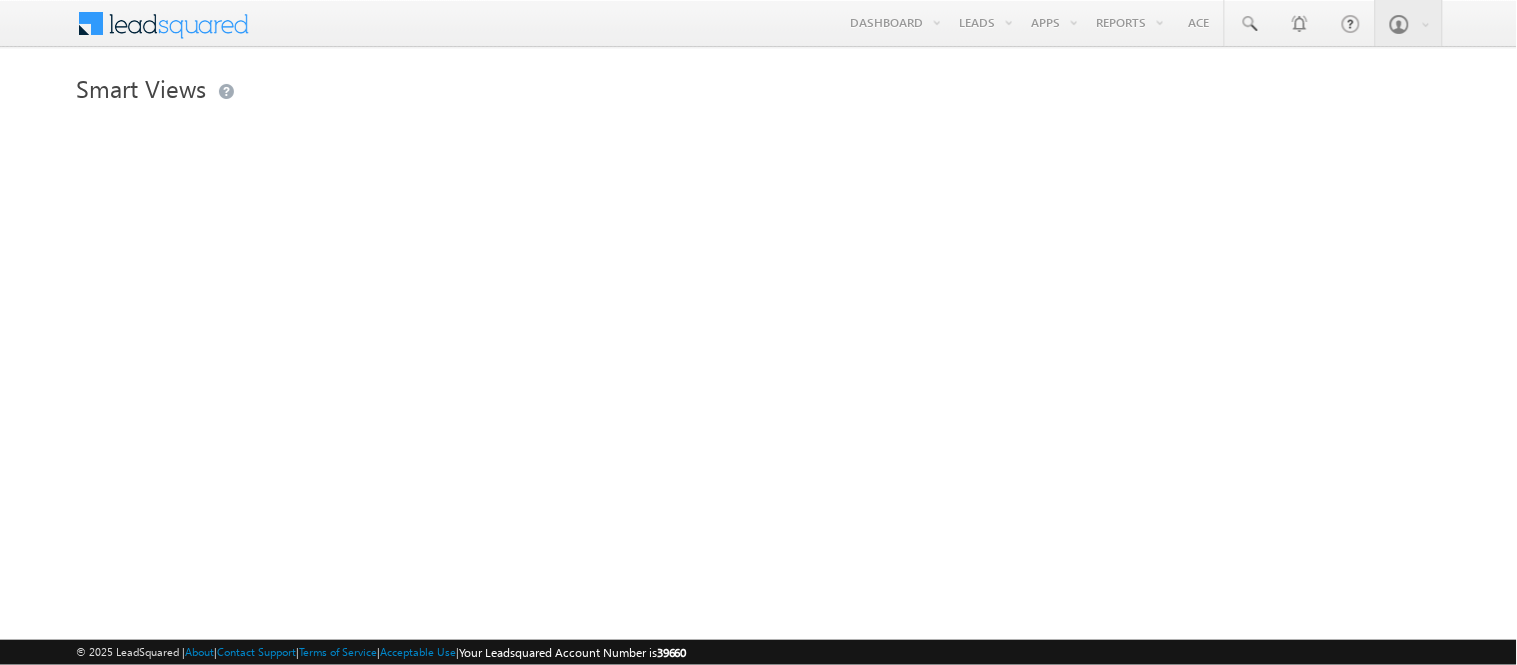 scroll, scrollTop: 0, scrollLeft: 0, axis: both 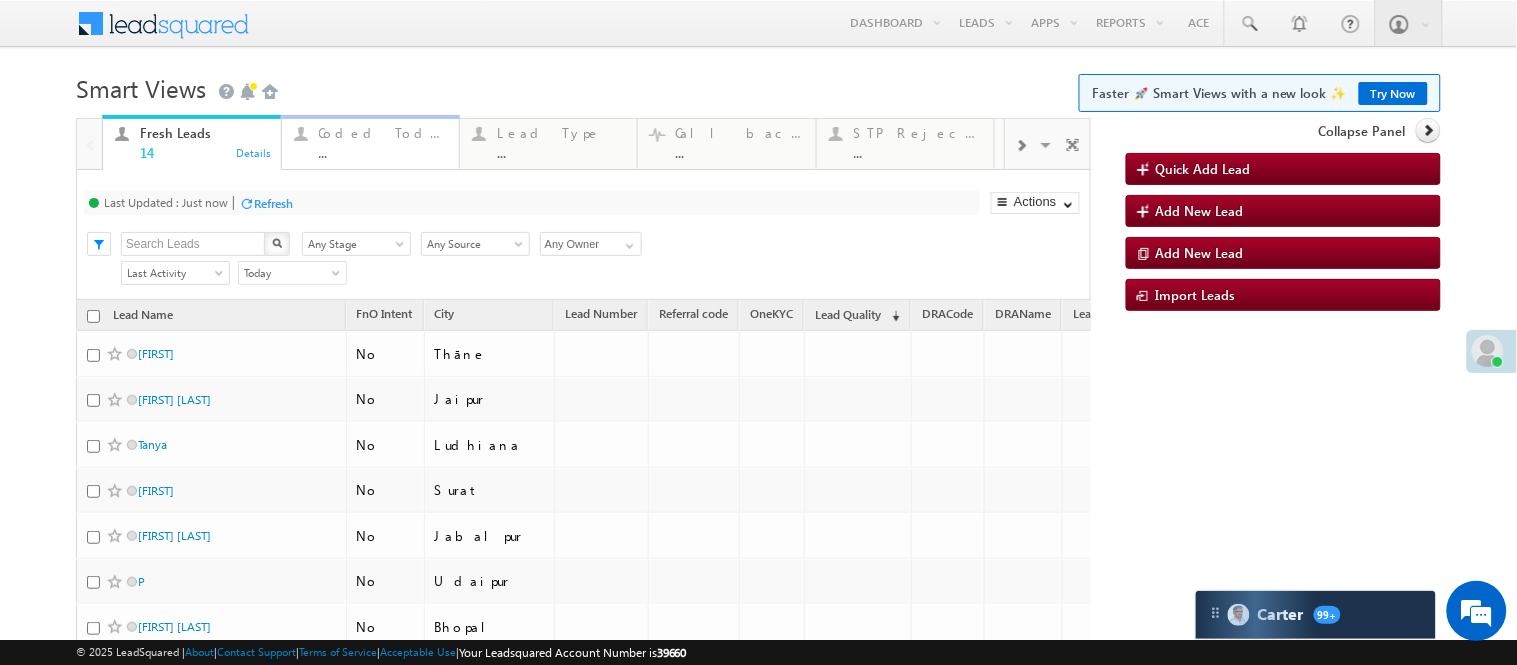 click on "..." at bounding box center (383, 152) 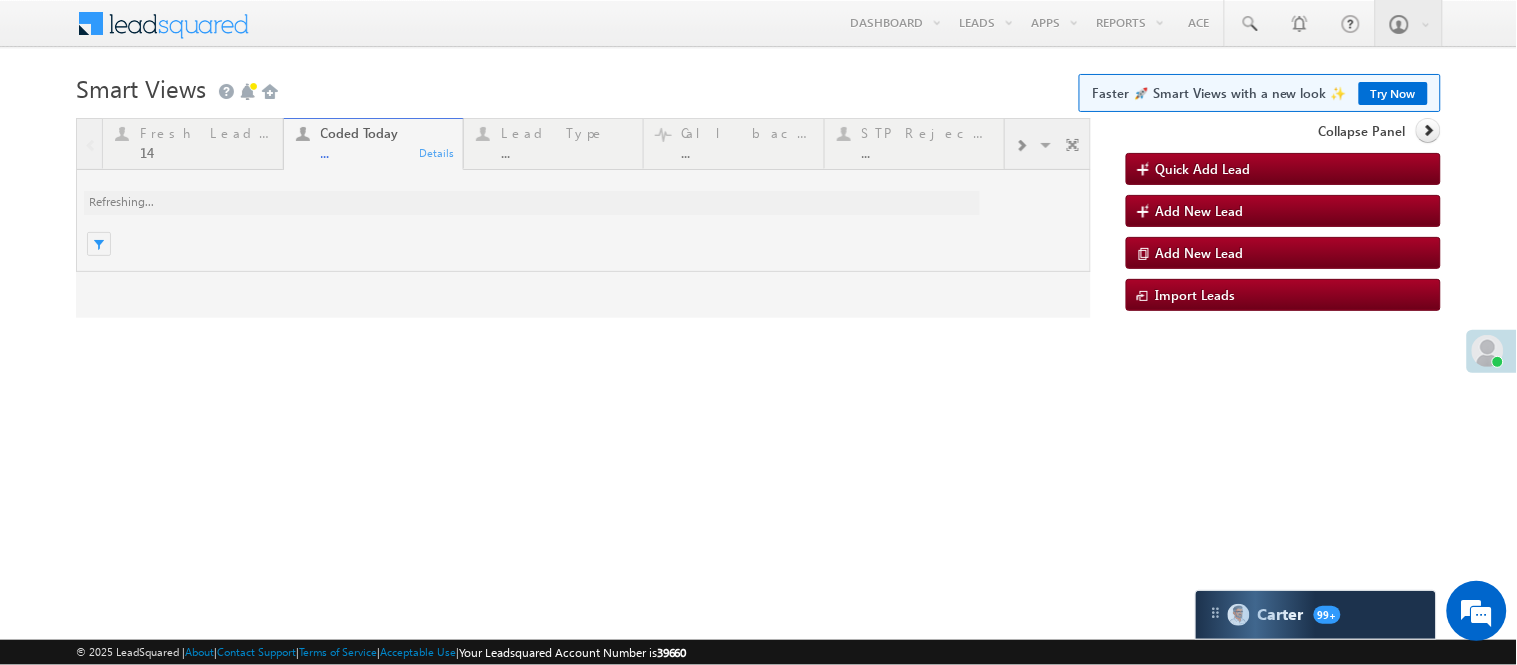 scroll, scrollTop: 0, scrollLeft: 0, axis: both 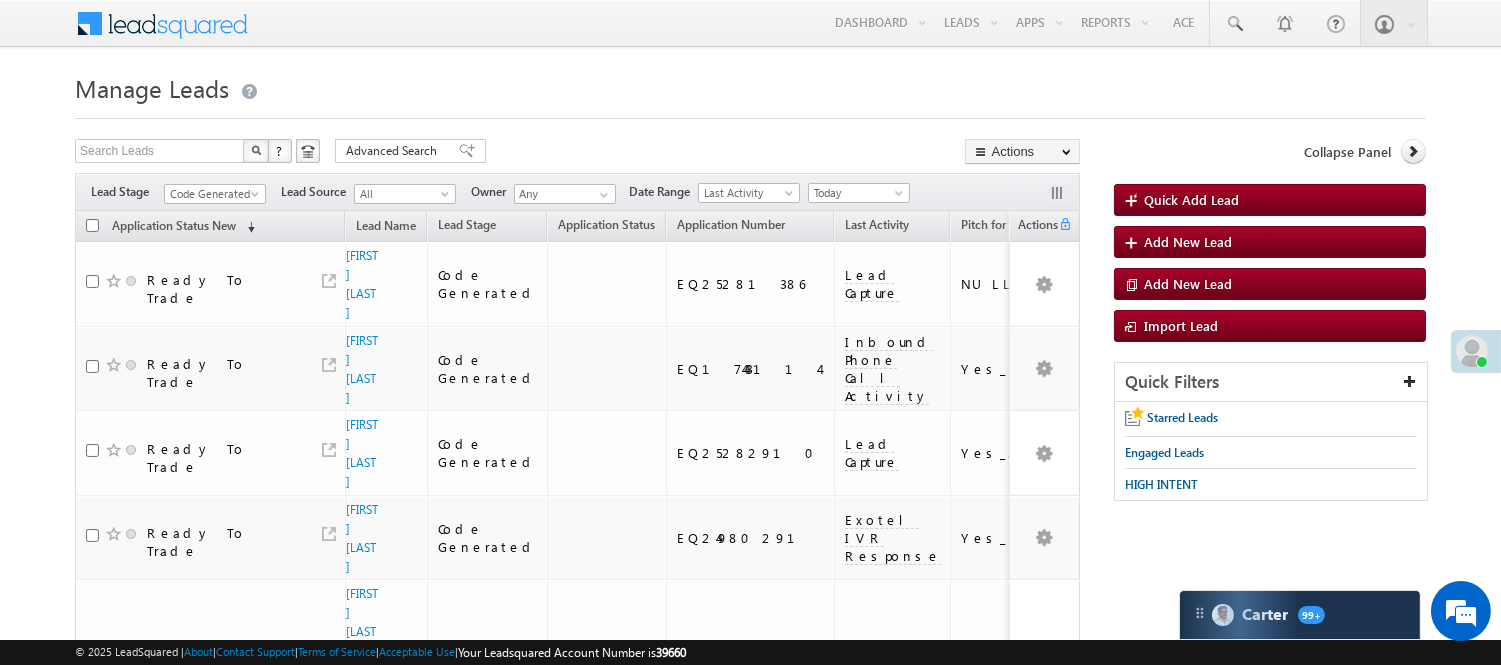 click on "Filters
Lead Stage
Code Generated Code Generated
Lead Source
All All
Owner
Any Any
Go" at bounding box center [577, 192] 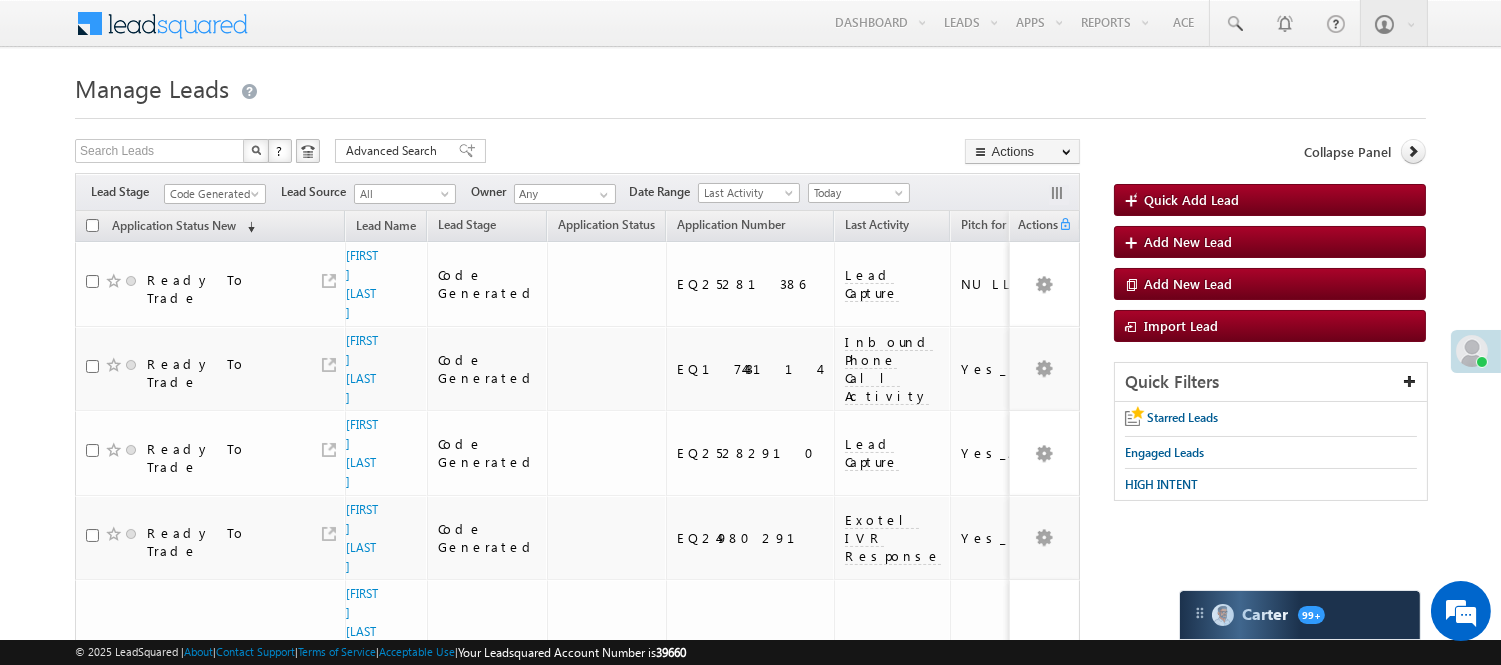 click on "Code Generated" at bounding box center [212, 194] 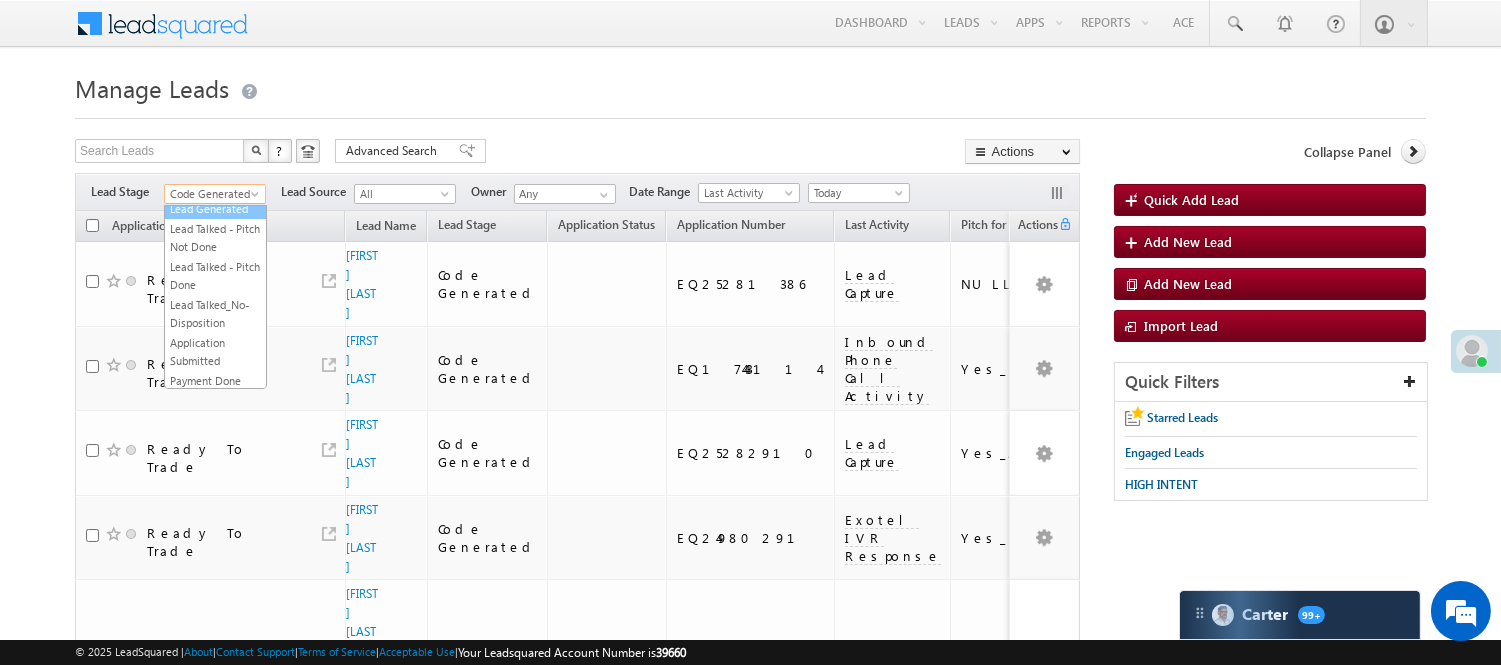 scroll, scrollTop: 0, scrollLeft: 0, axis: both 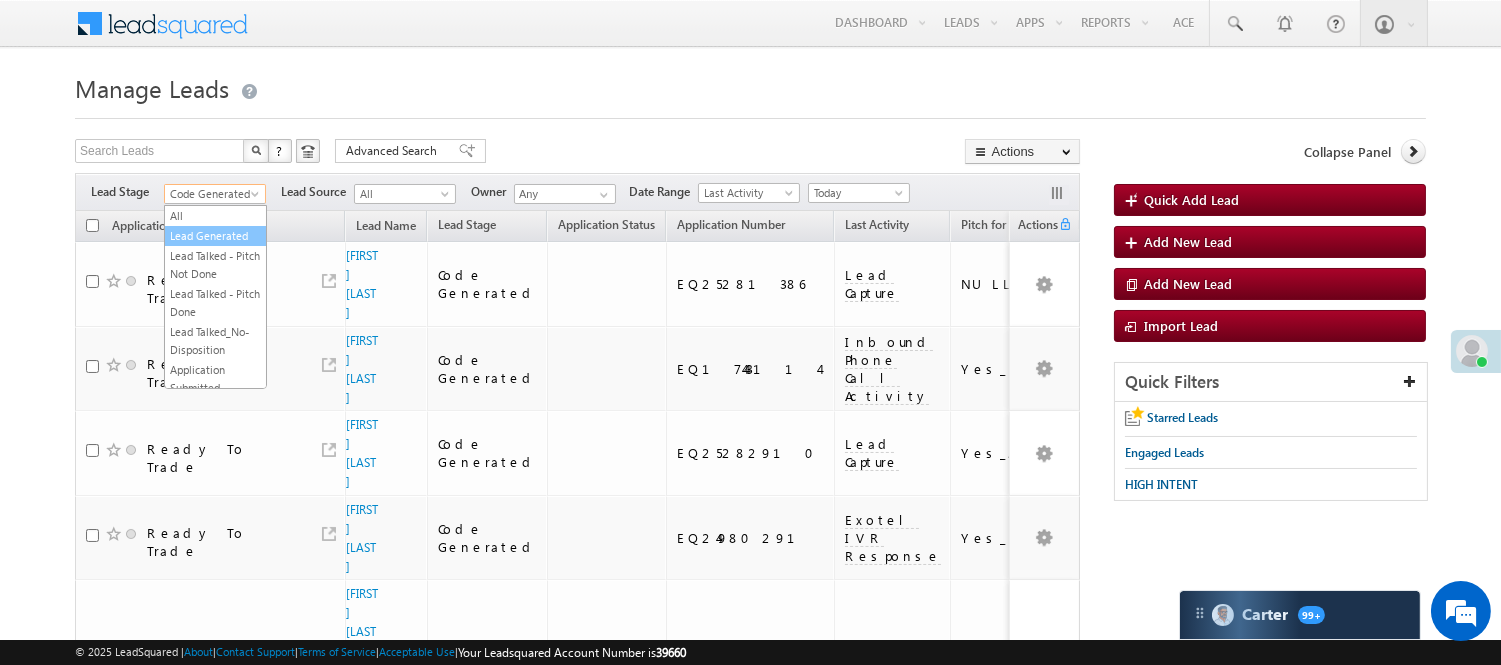 click on "Lead Generated" at bounding box center [215, 236] 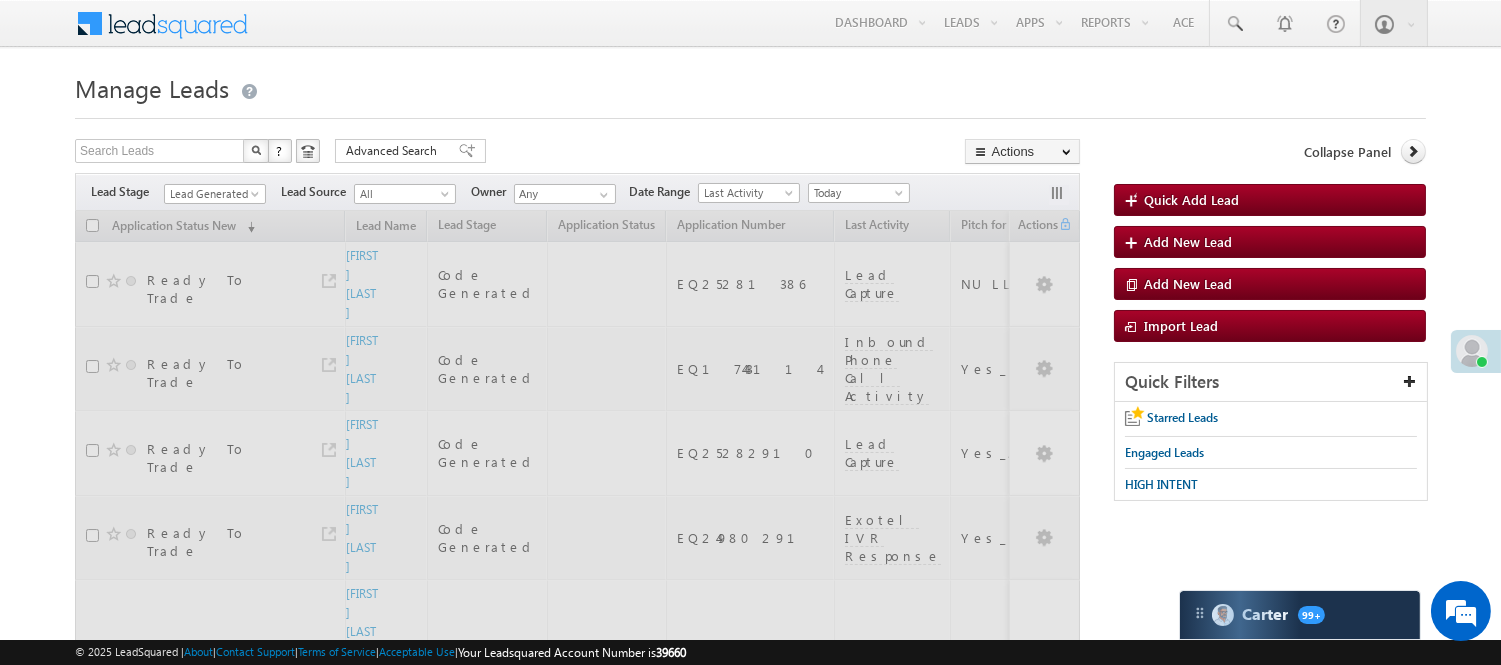 click on "Manage Leads" at bounding box center (750, 86) 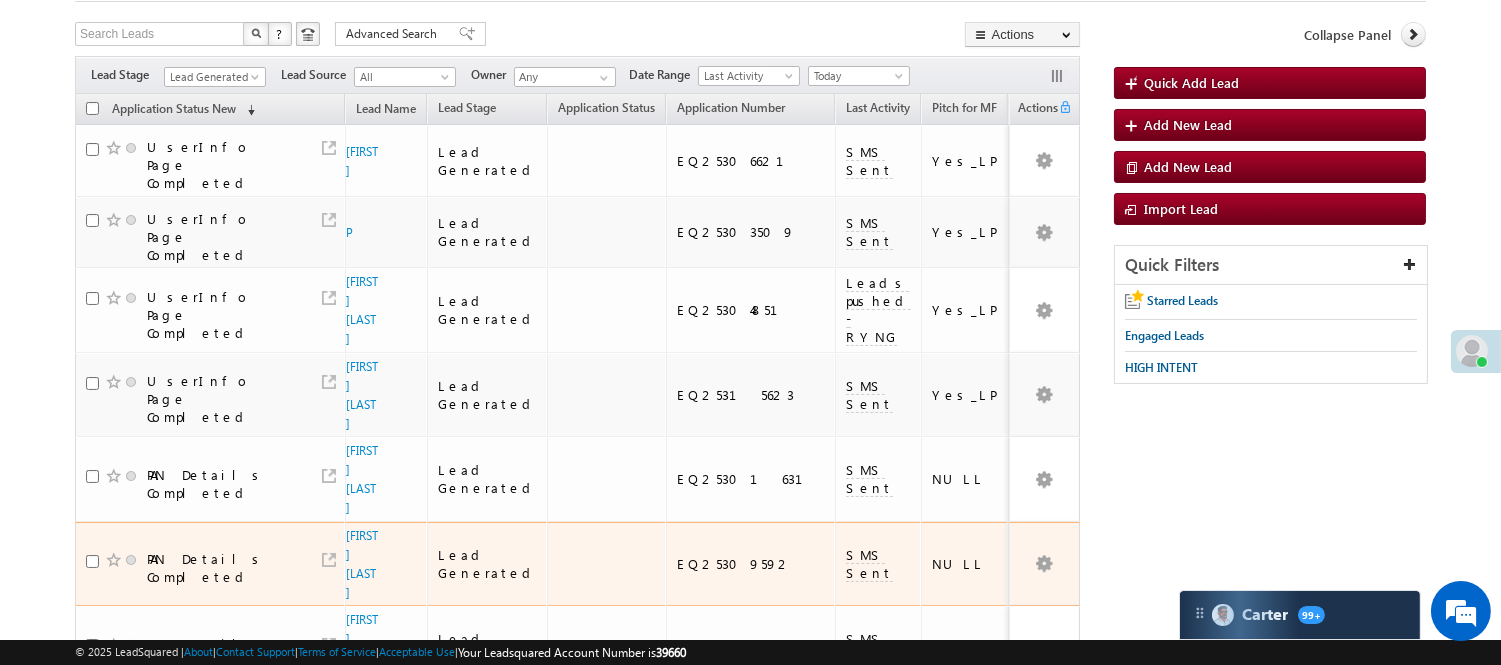 scroll, scrollTop: 106, scrollLeft: 0, axis: vertical 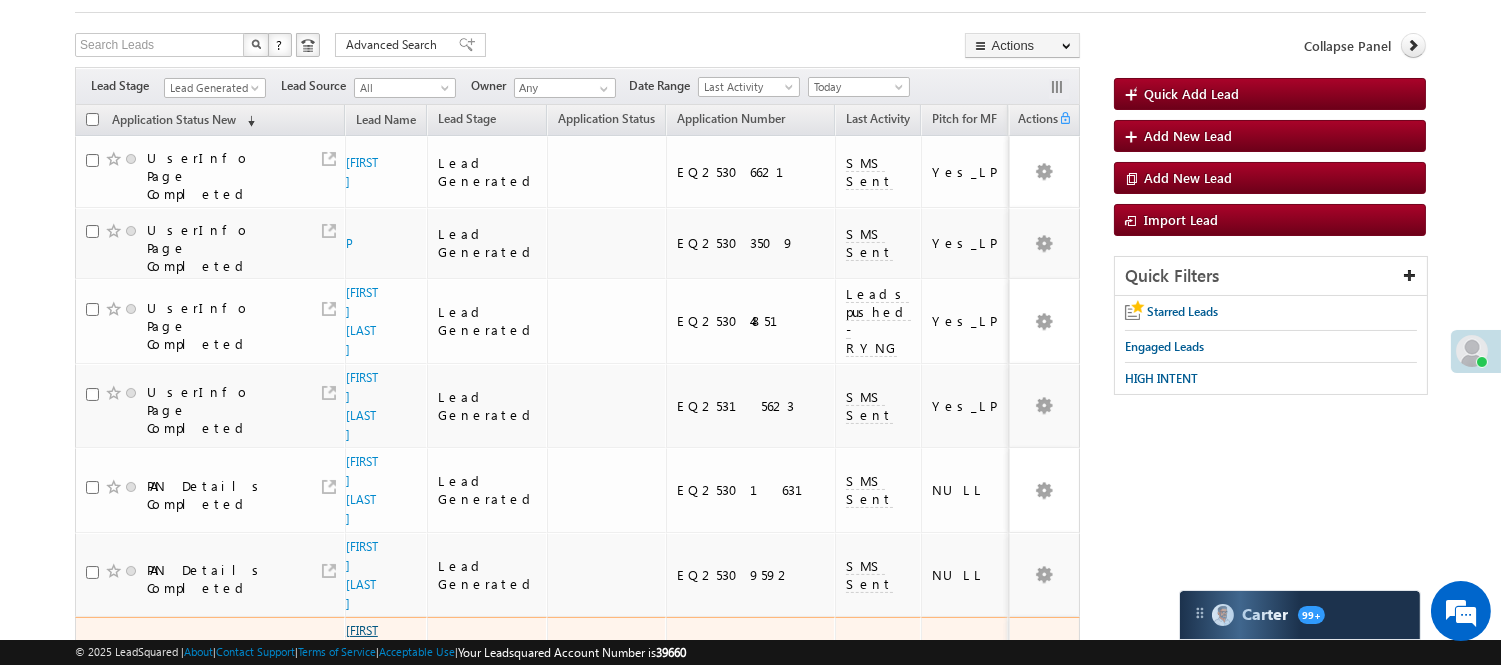 click on "Raziya banu" at bounding box center [362, 659] 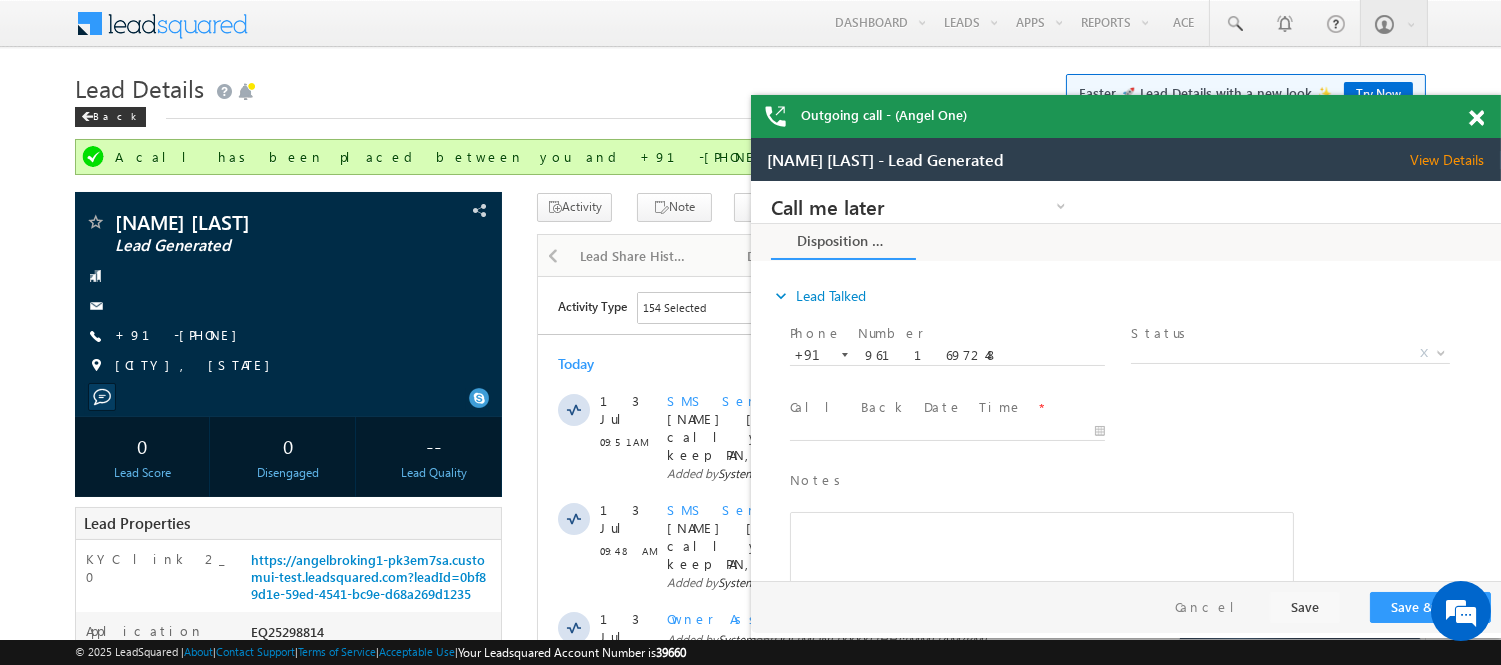 scroll, scrollTop: 0, scrollLeft: 0, axis: both 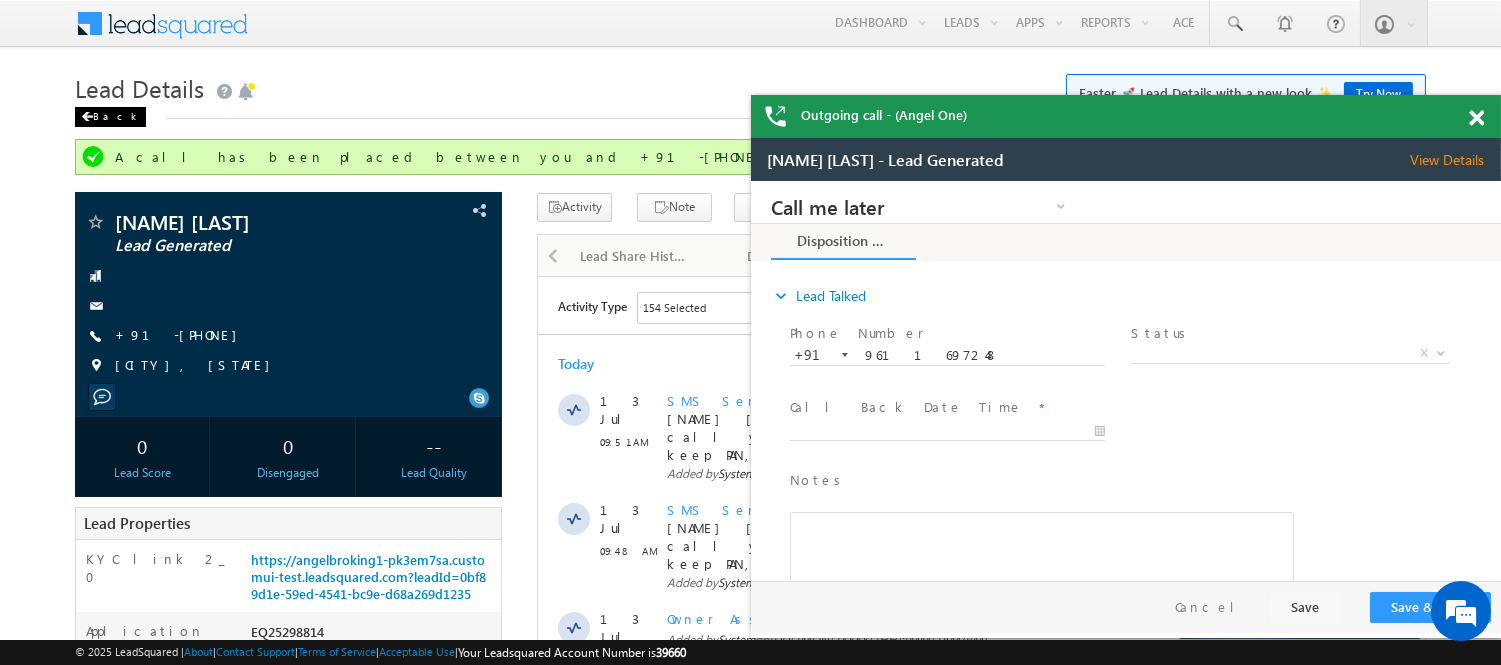 click on "Back" at bounding box center (110, 117) 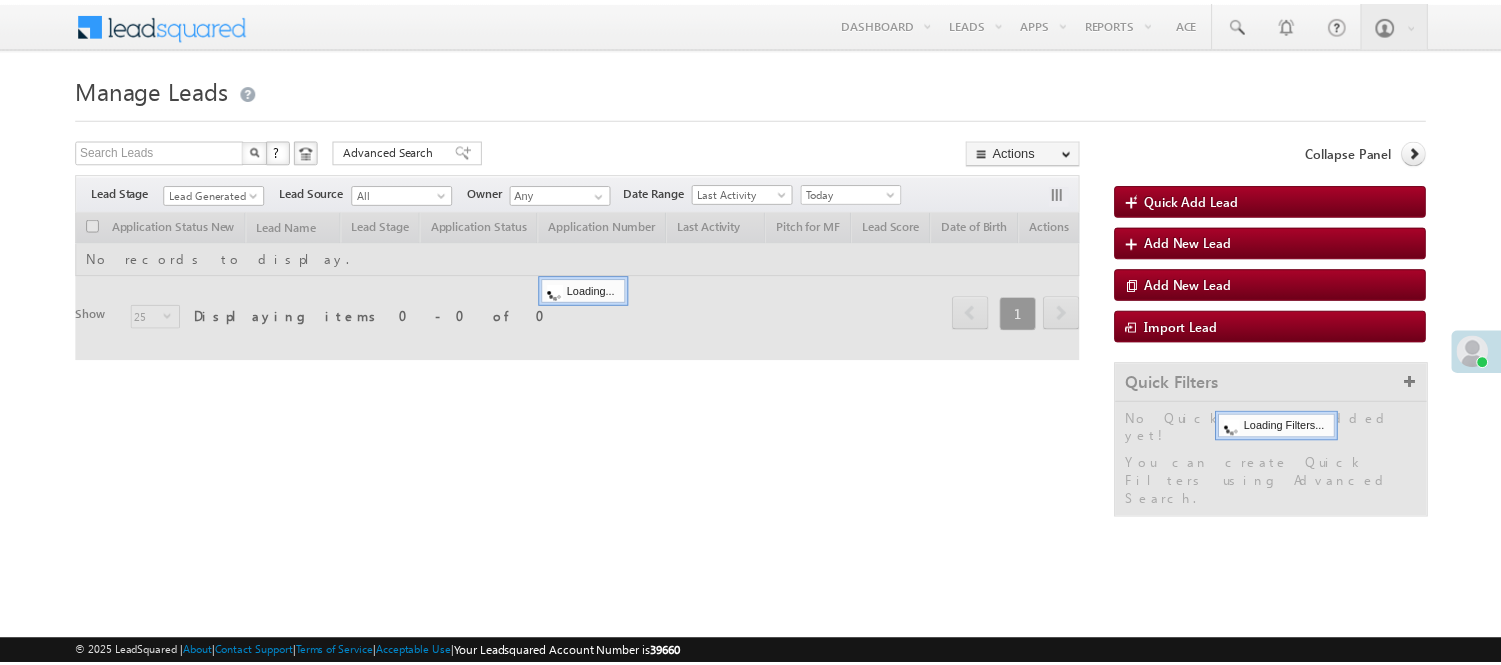 scroll, scrollTop: 0, scrollLeft: 0, axis: both 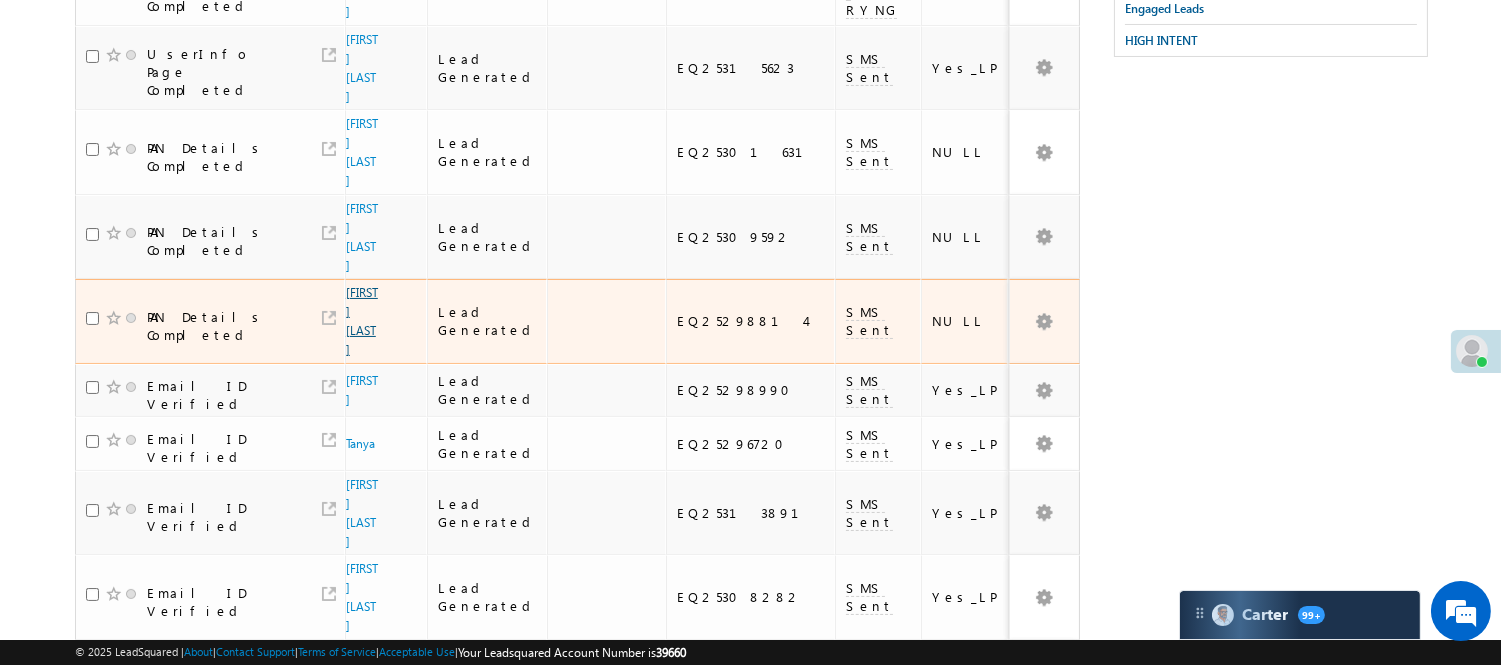 click on "Raziya banu" at bounding box center (362, 321) 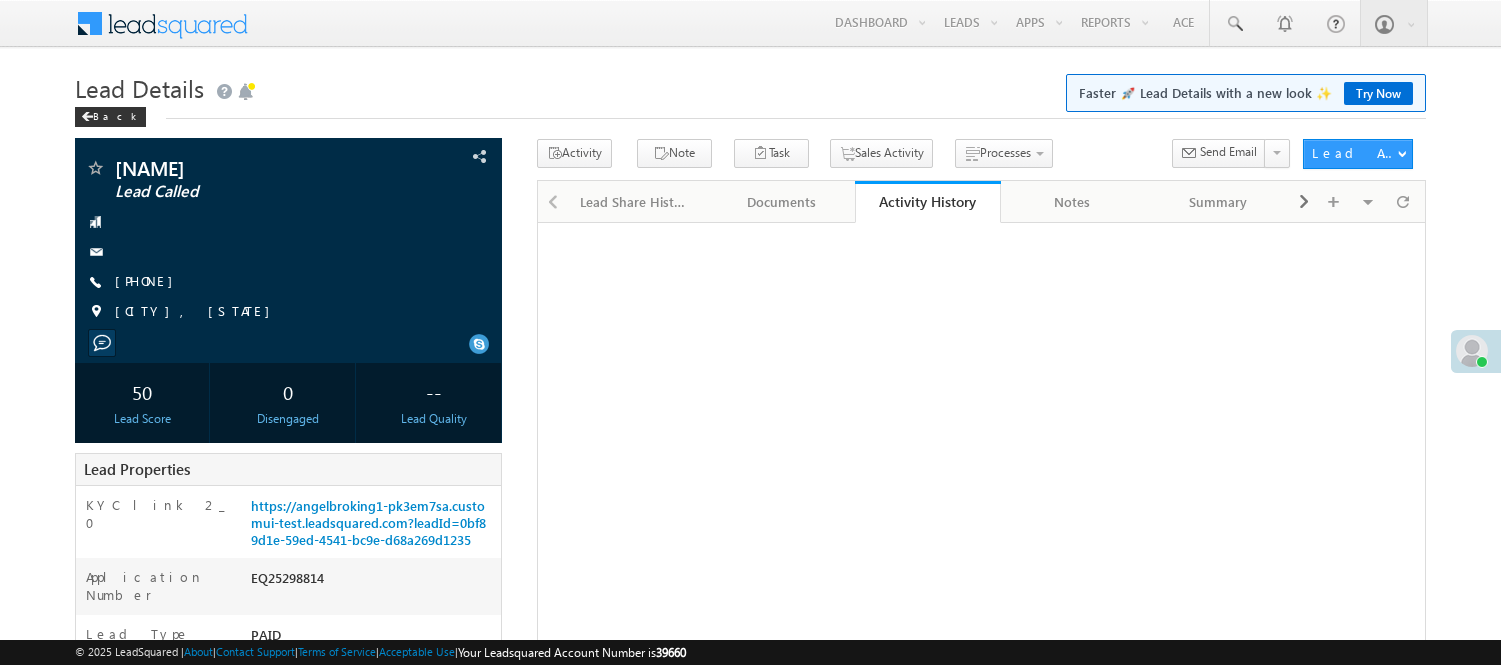 click on "+91-9611697248" at bounding box center (149, 282) 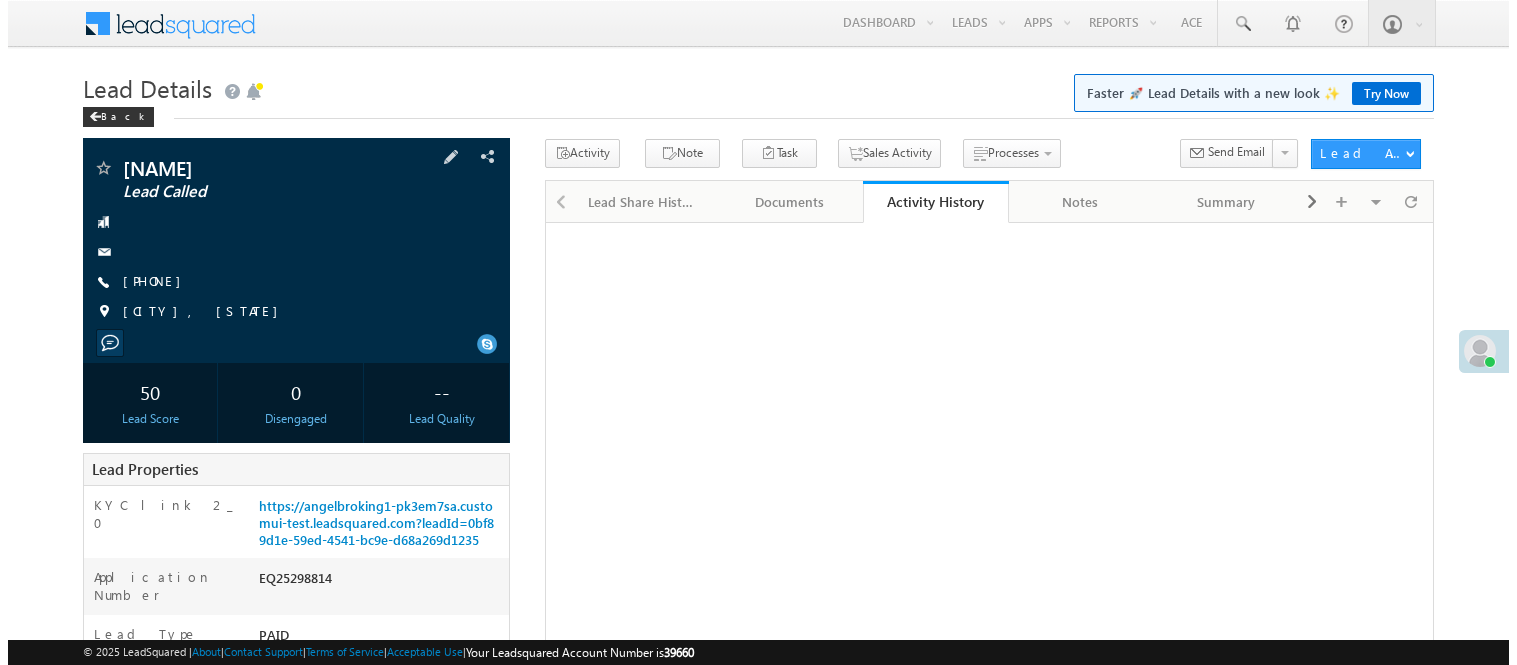 scroll, scrollTop: 0, scrollLeft: 0, axis: both 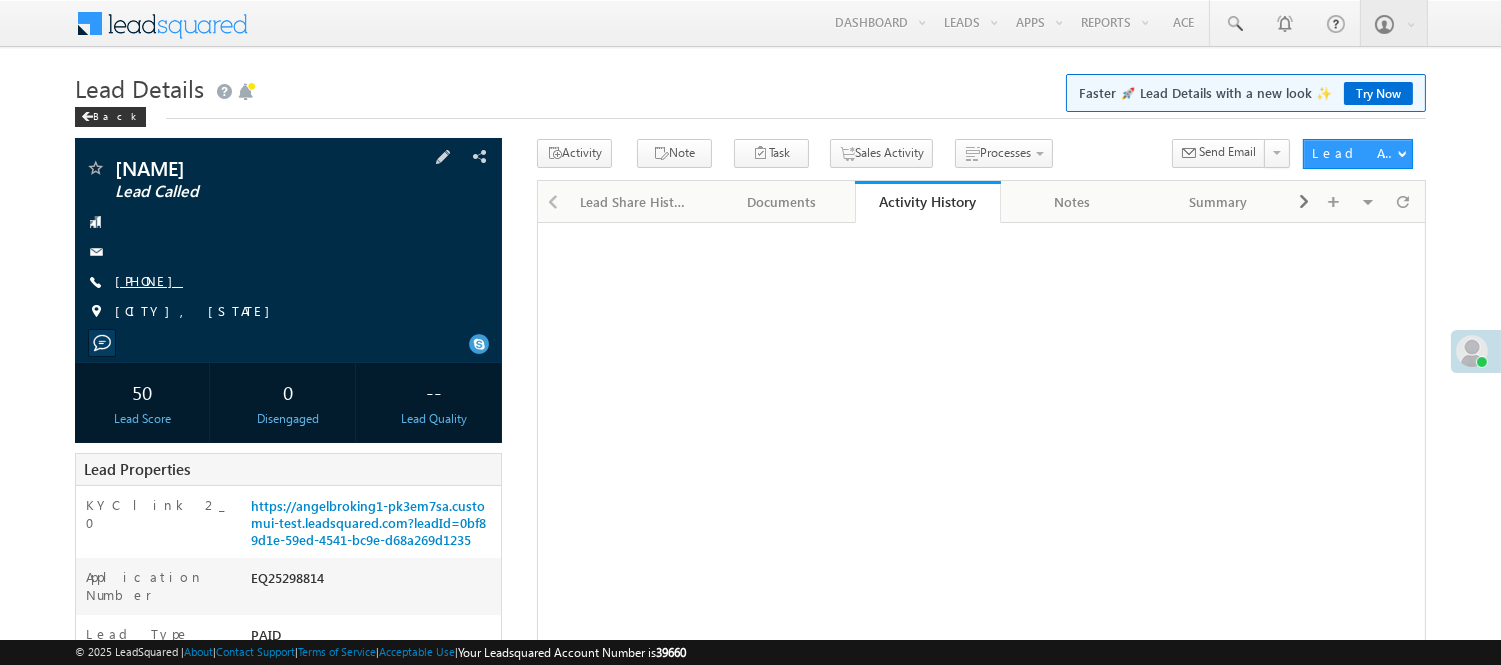 click on "+91-9611697248" at bounding box center (149, 280) 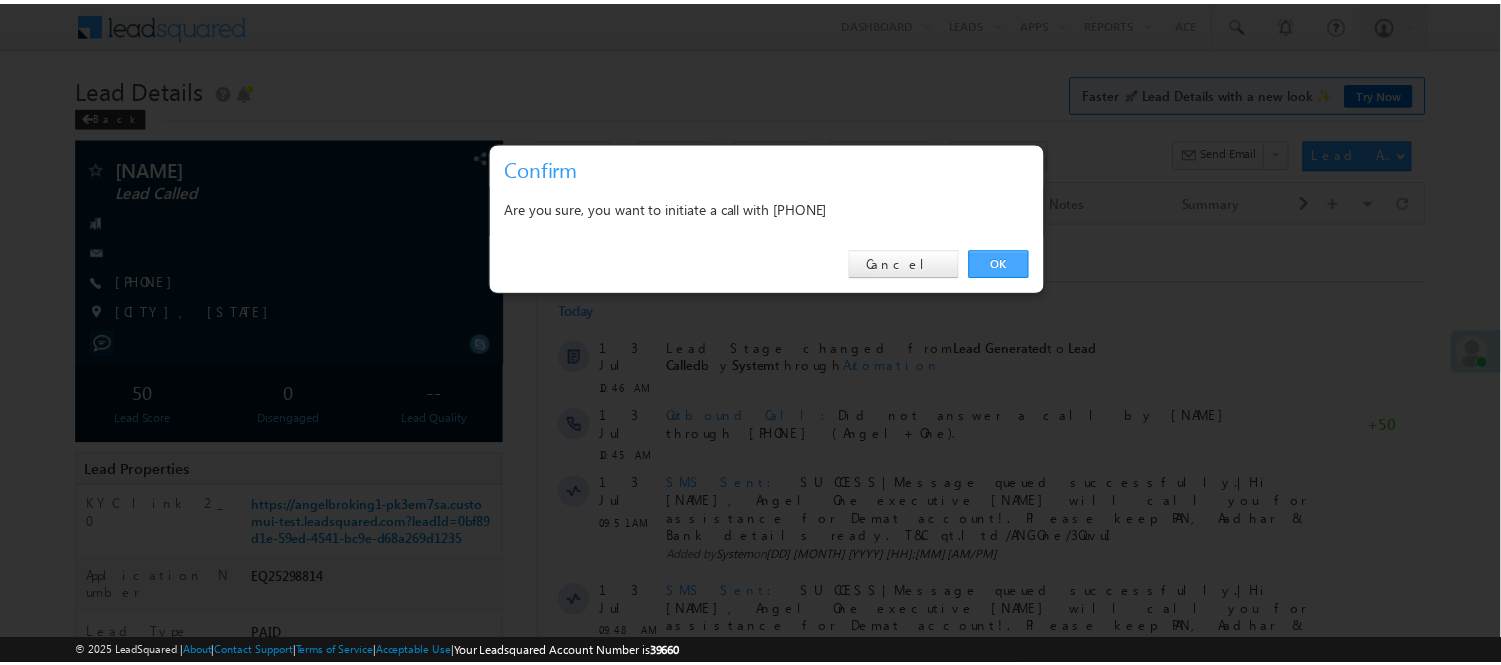 scroll, scrollTop: 0, scrollLeft: 0, axis: both 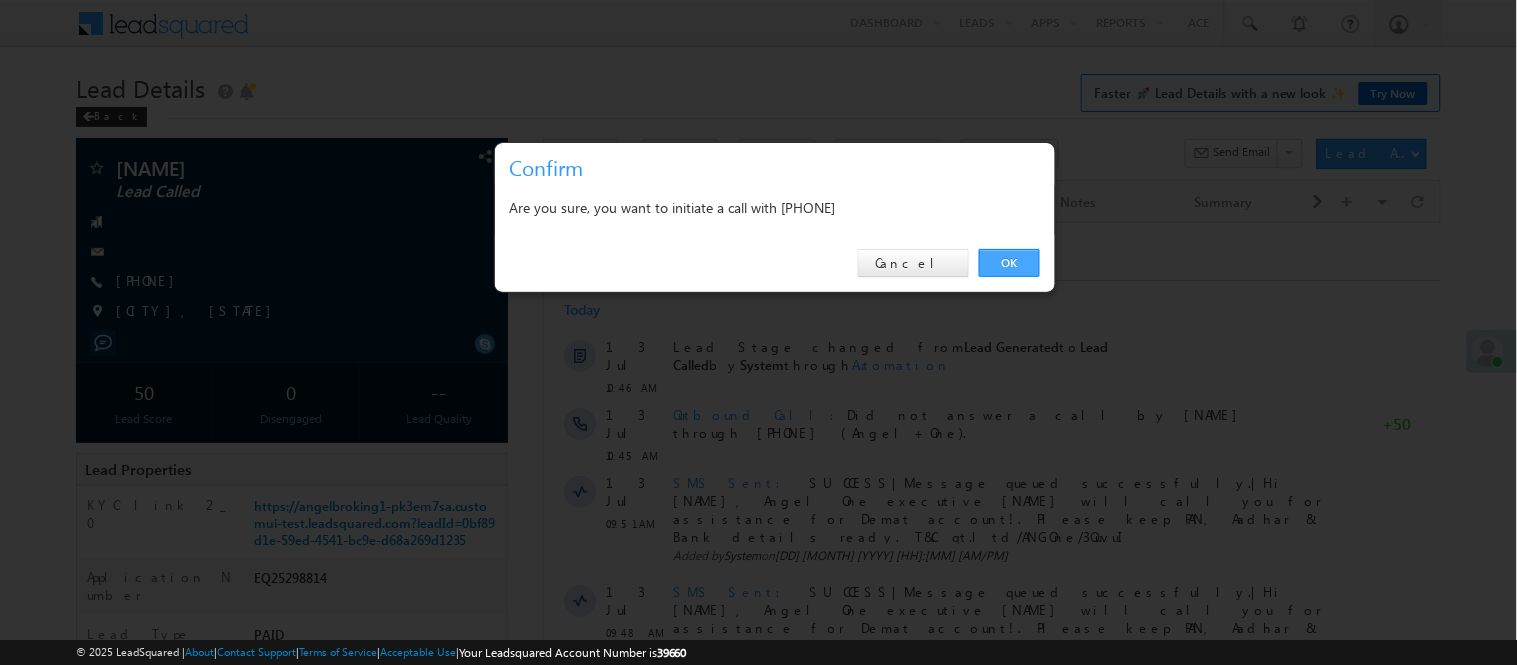 click on "OK" at bounding box center (1009, 263) 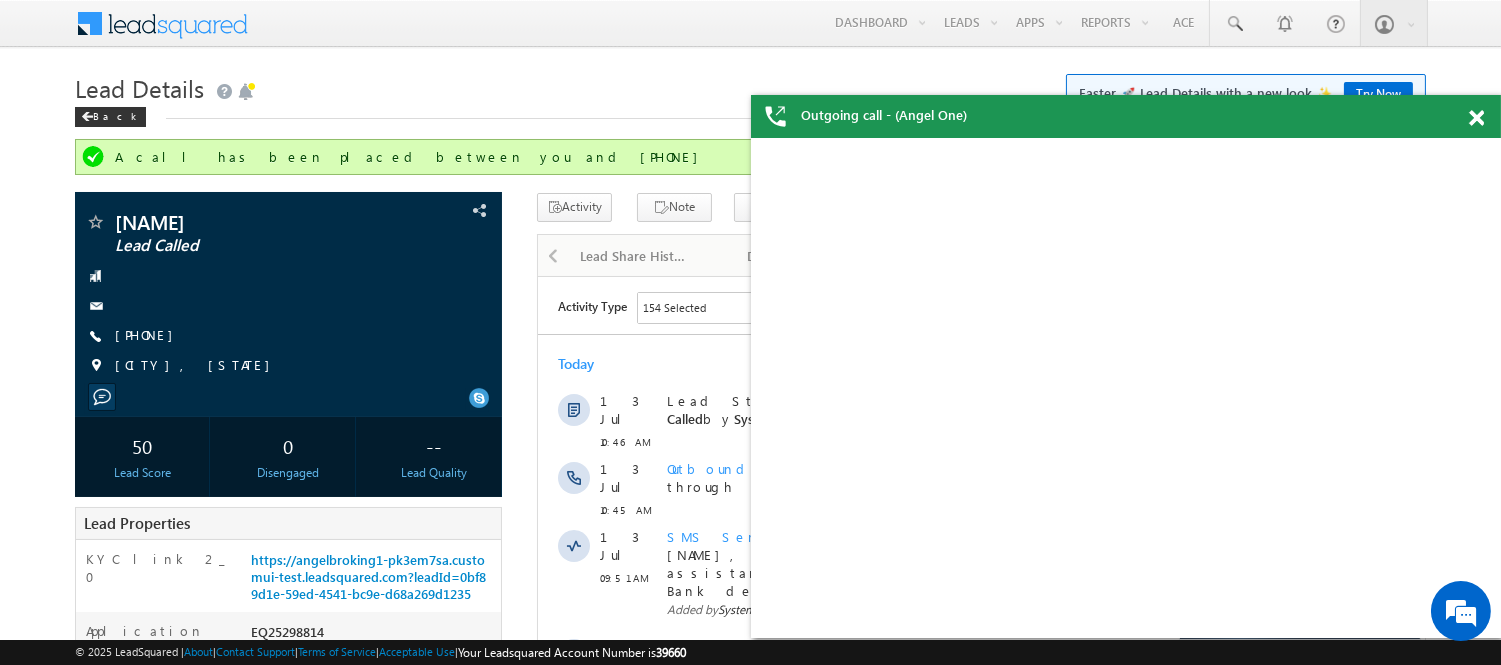 scroll, scrollTop: 0, scrollLeft: 0, axis: both 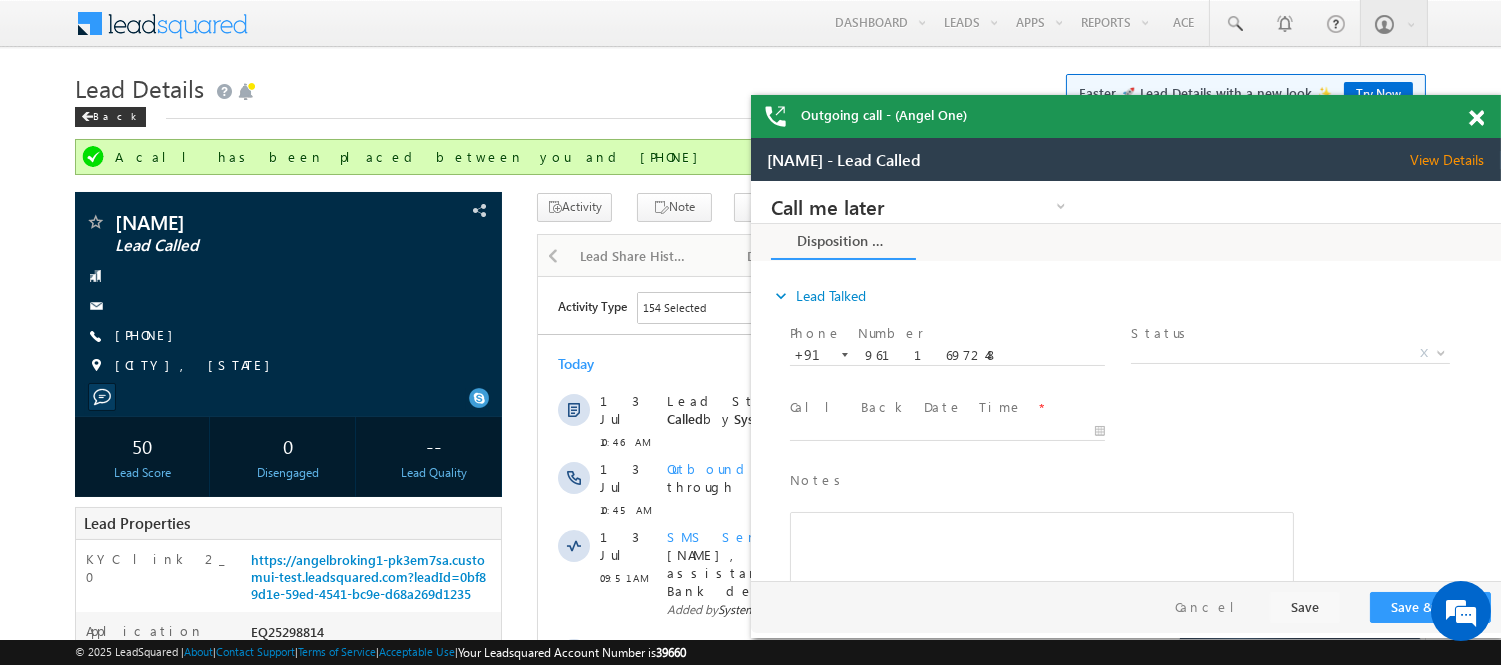 click on "Lead Details Faster 🚀 Lead Details with a new look ✨ Try Now" at bounding box center (750, 86) 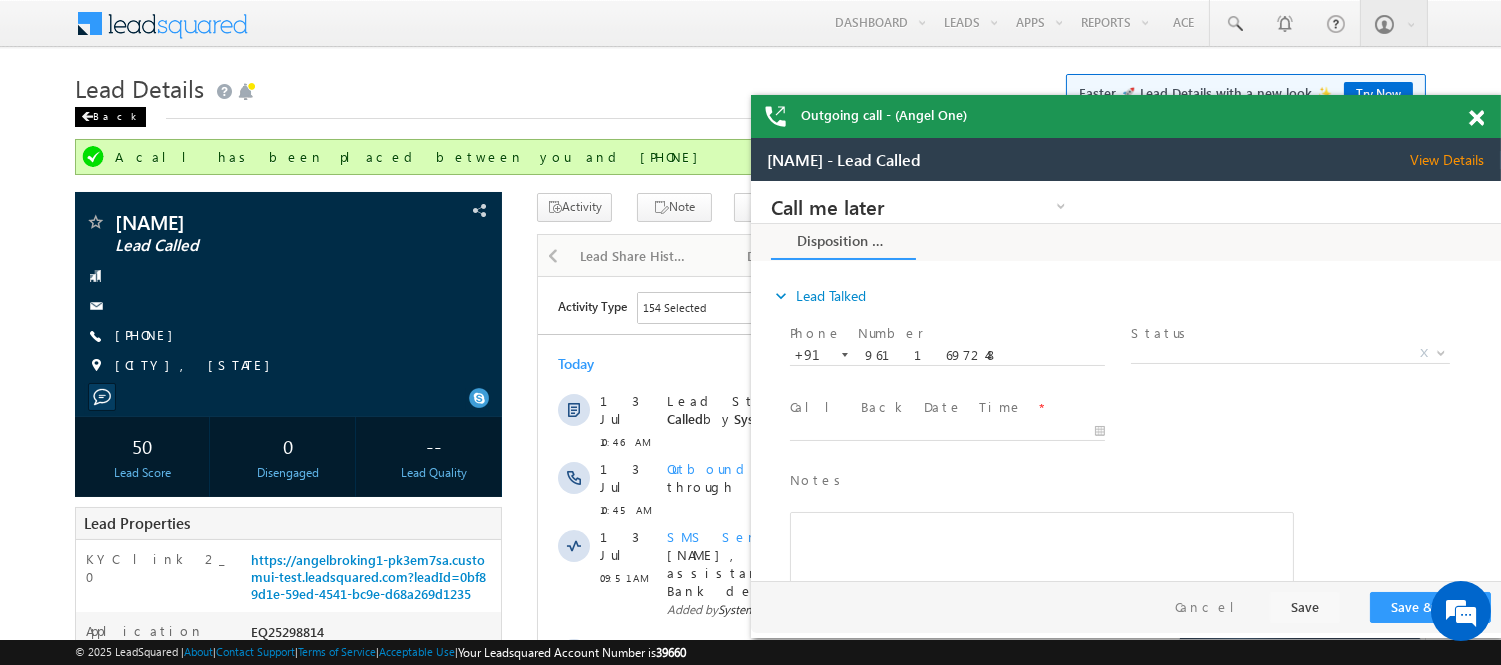 click on "Back" at bounding box center (110, 117) 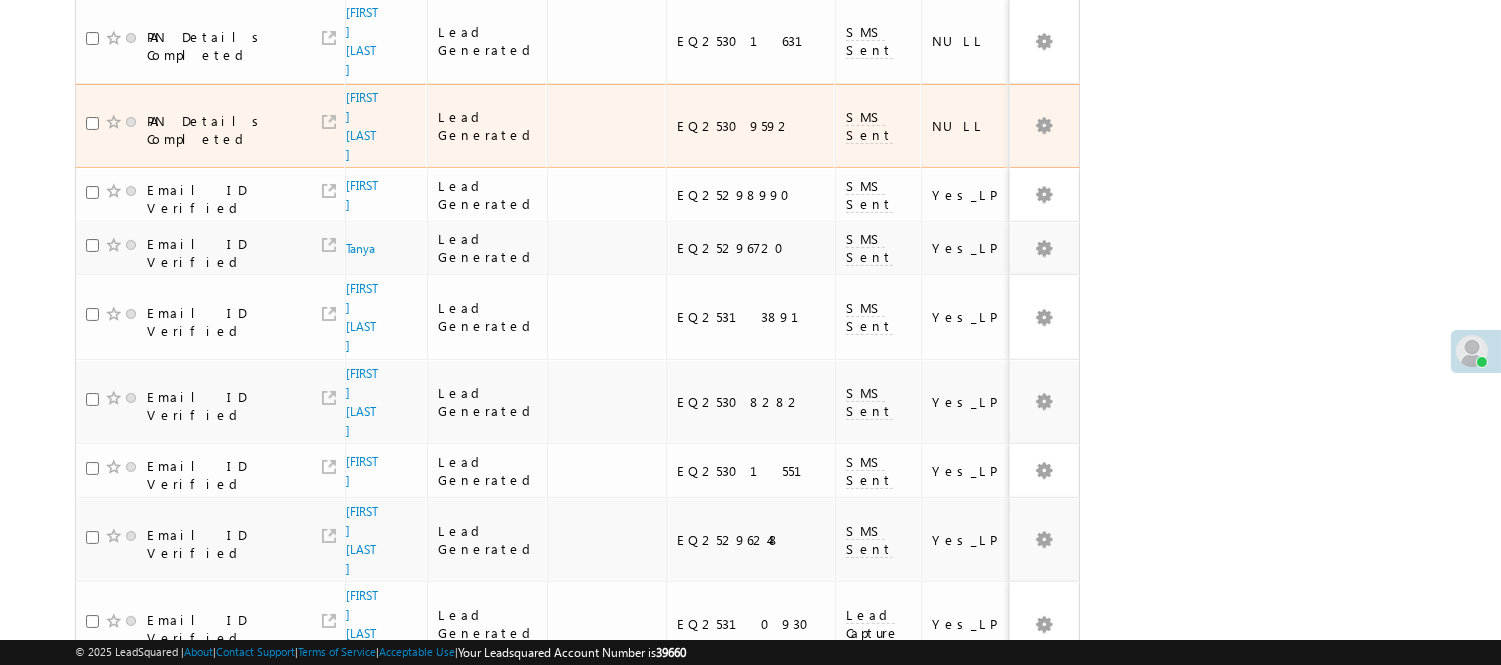 scroll, scrollTop: 222, scrollLeft: 0, axis: vertical 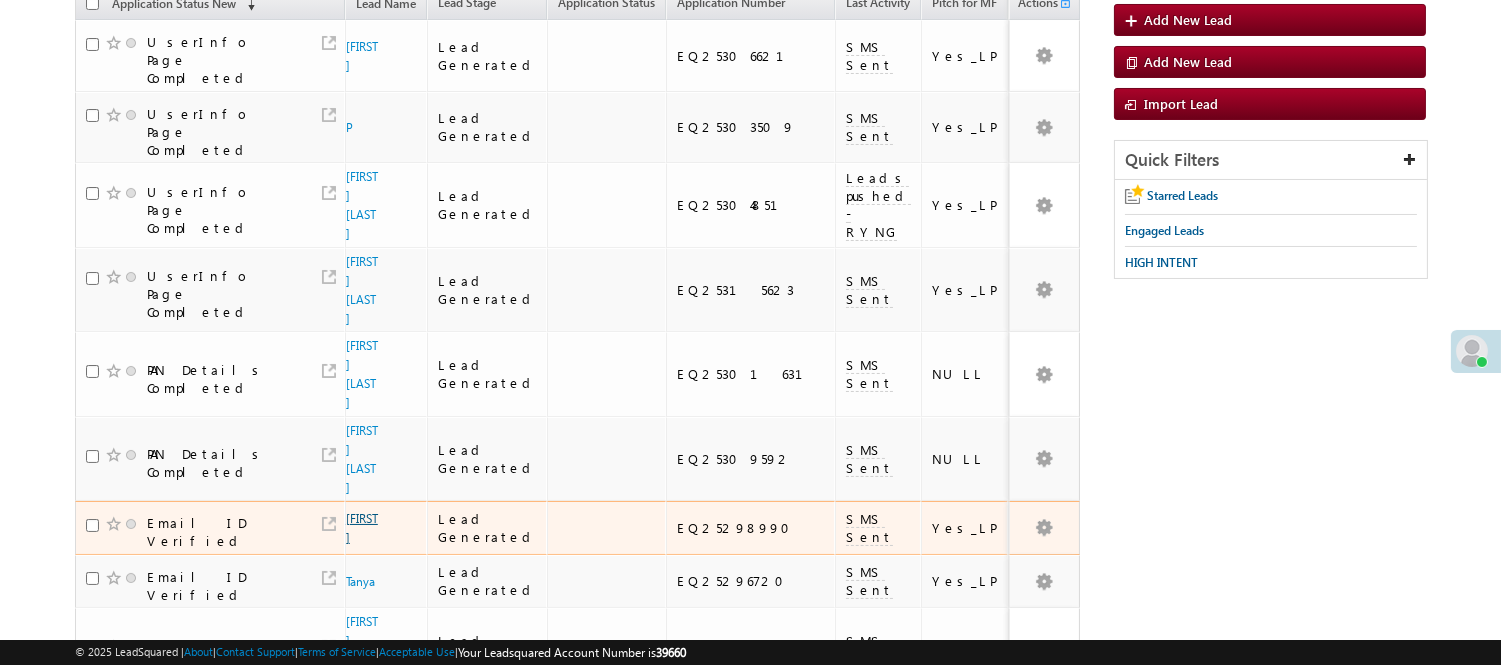 click on "[FIRST]" at bounding box center (362, 528) 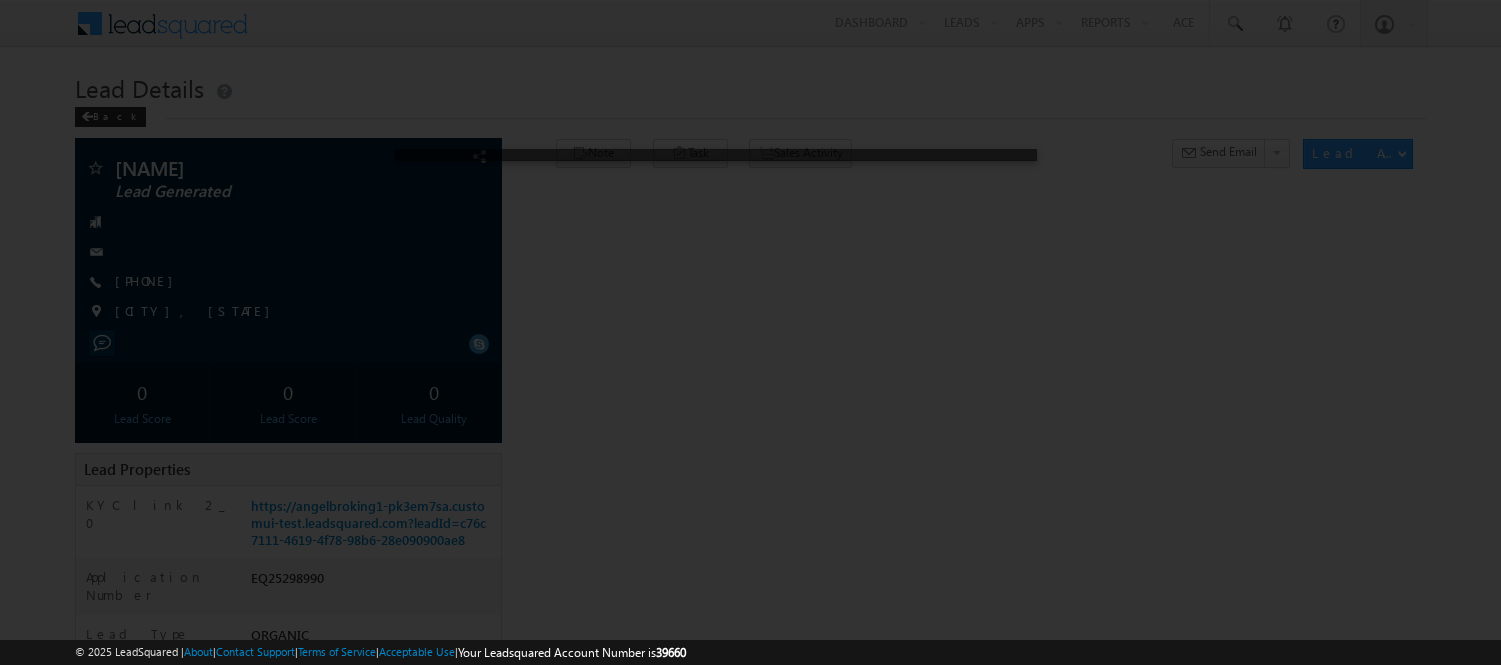scroll, scrollTop: 0, scrollLeft: 0, axis: both 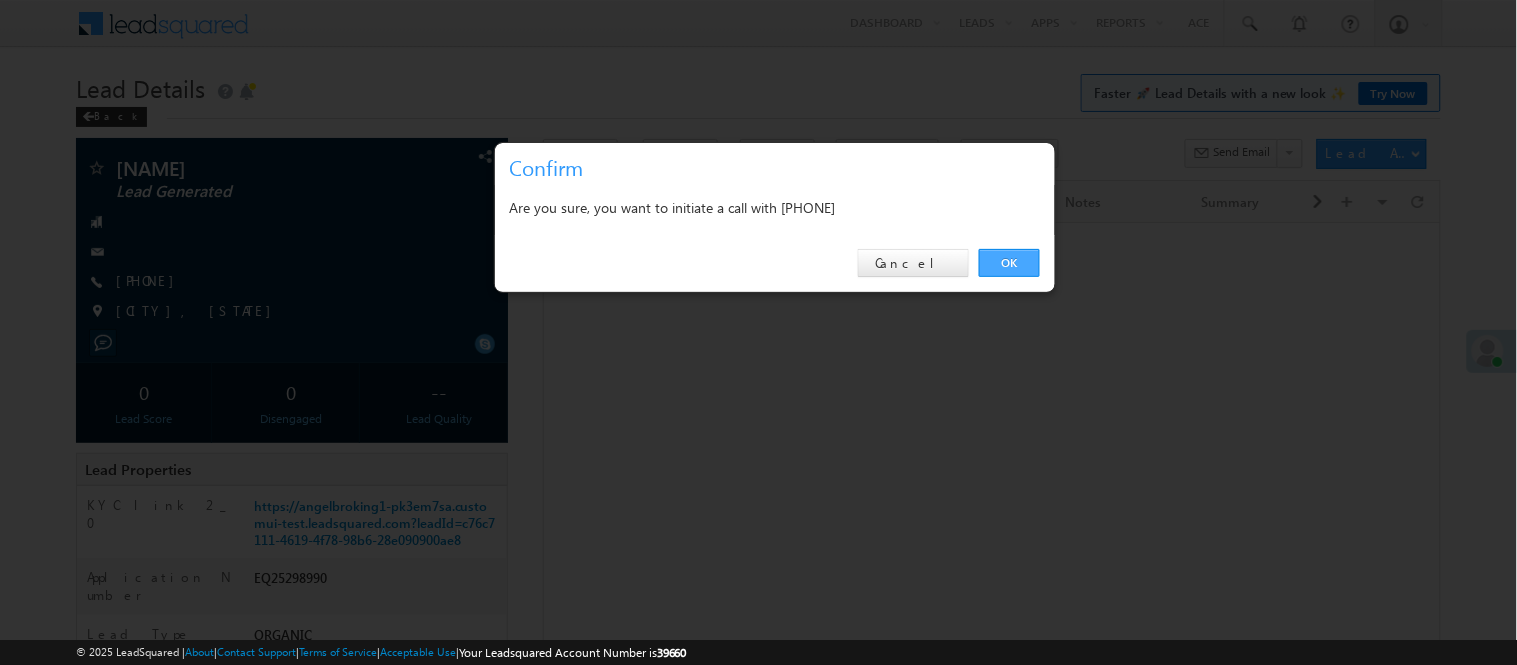 click on "OK" at bounding box center [1009, 263] 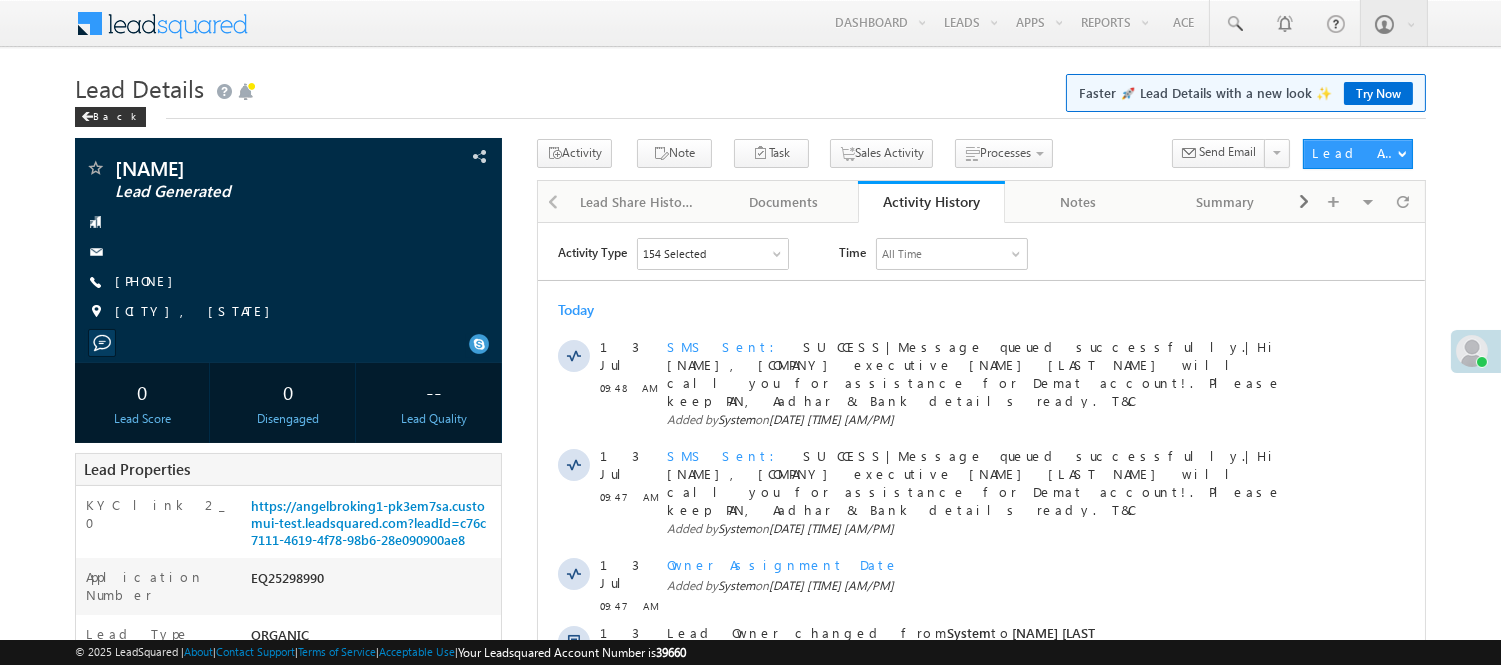 scroll, scrollTop: 0, scrollLeft: 0, axis: both 